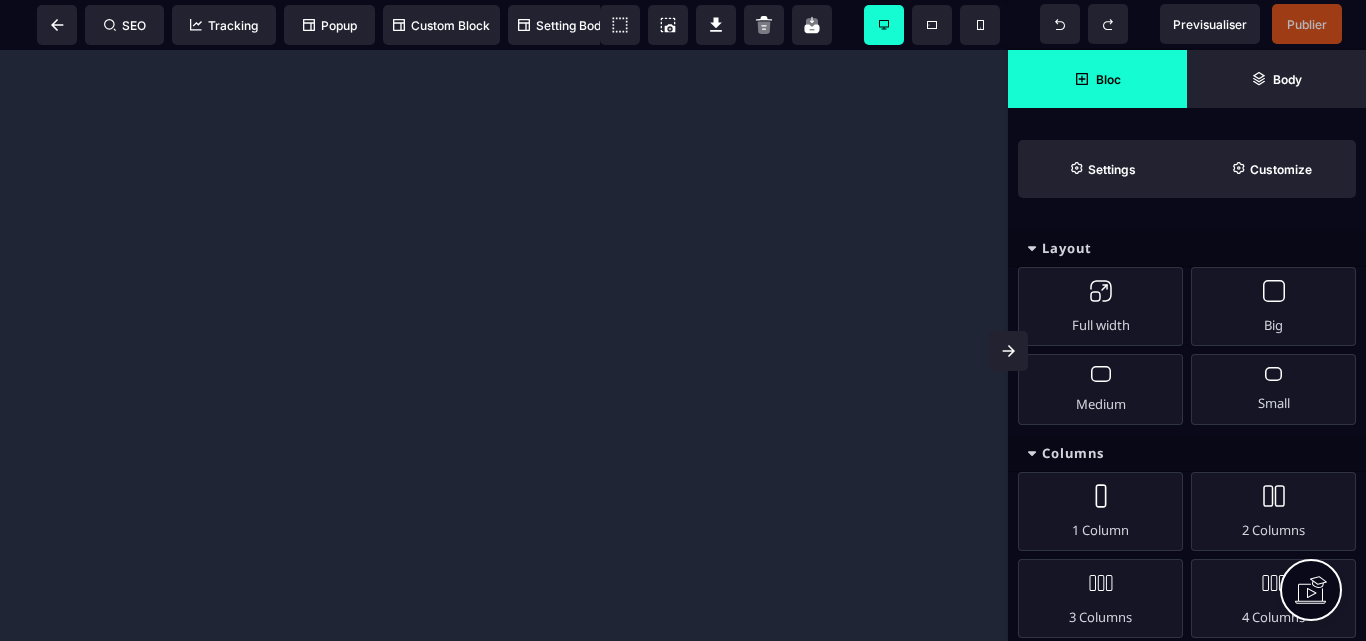 scroll, scrollTop: 0, scrollLeft: 0, axis: both 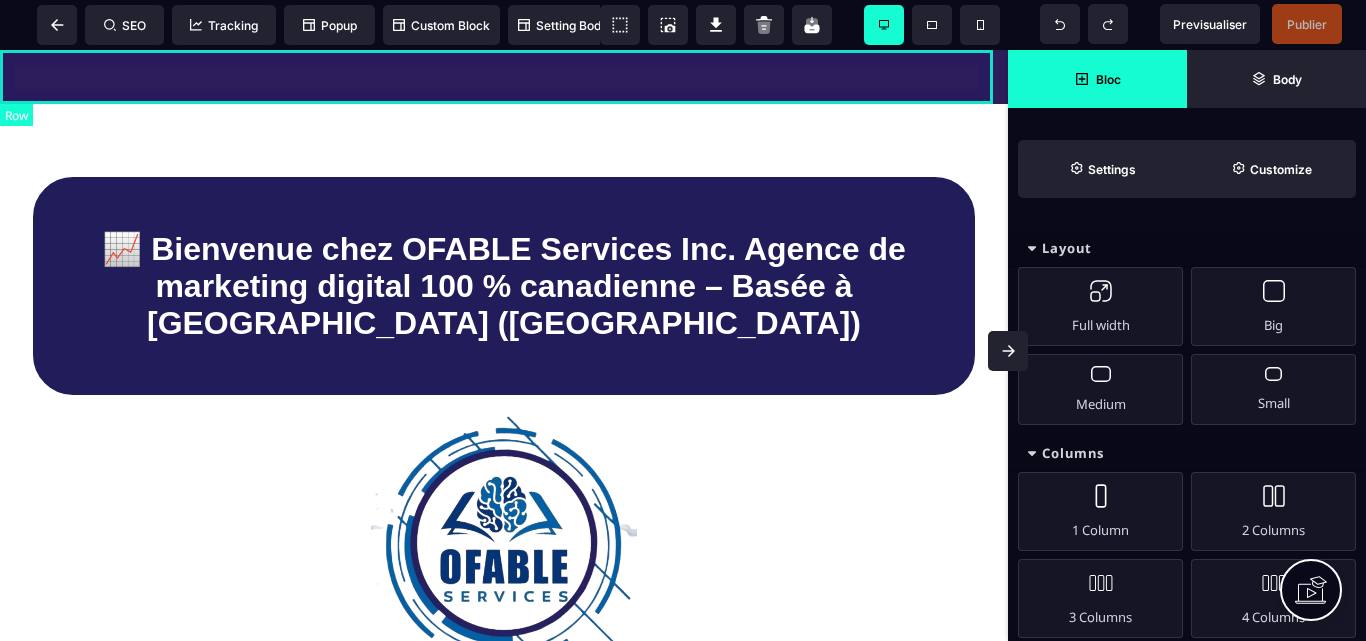 click at bounding box center (504, 77) 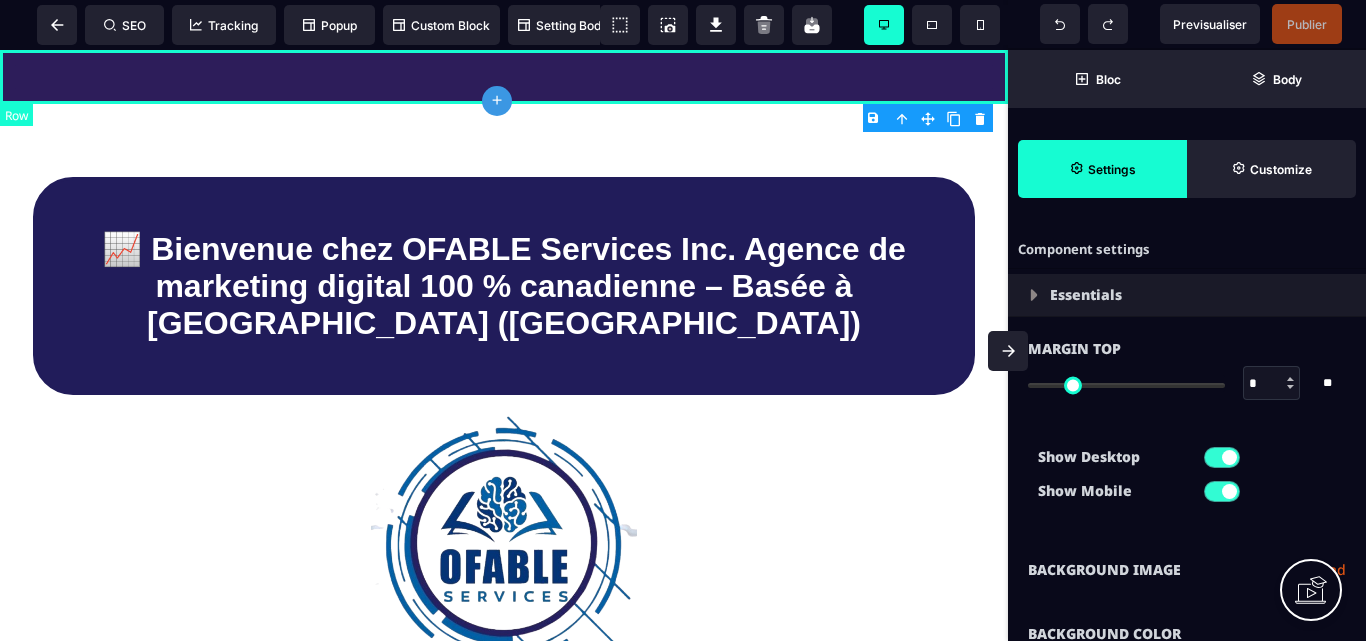 type on "*" 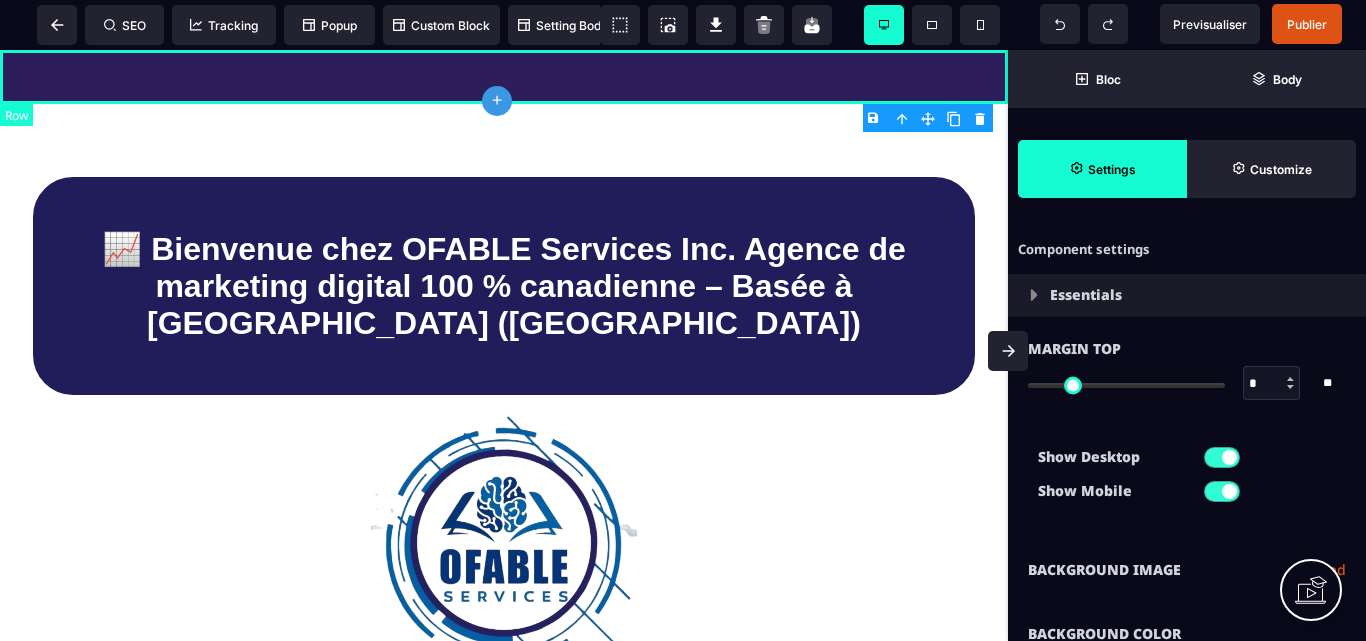 select 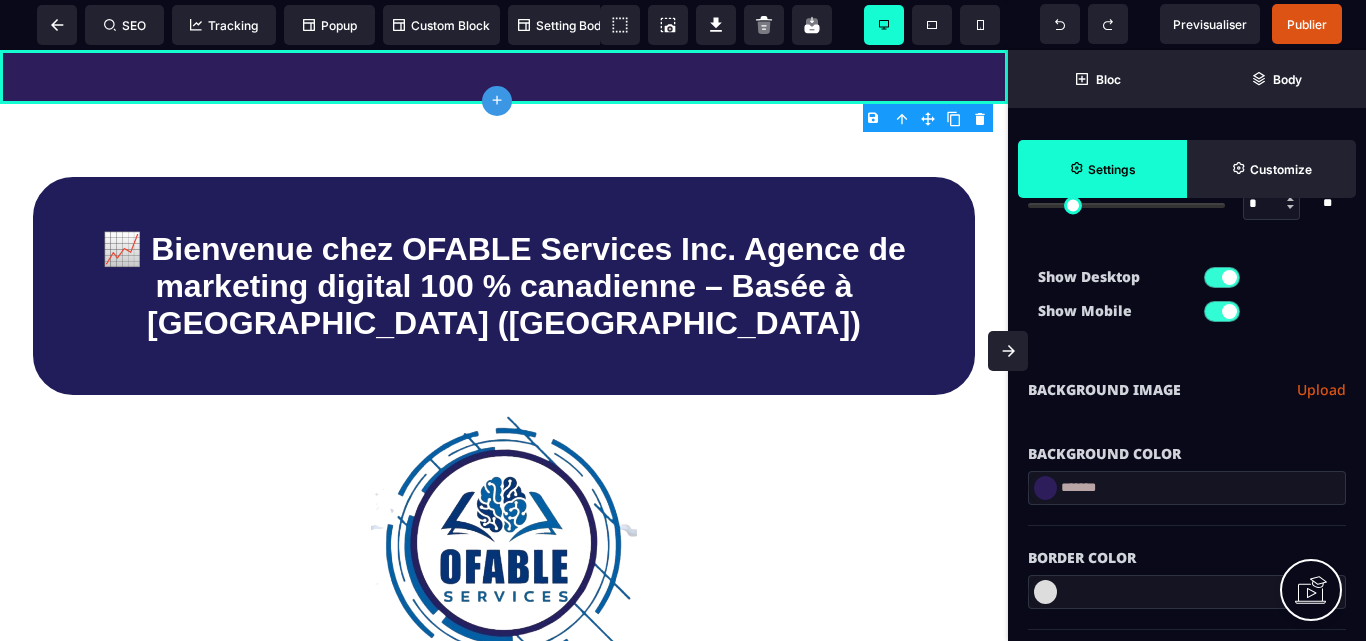 scroll, scrollTop: 200, scrollLeft: 0, axis: vertical 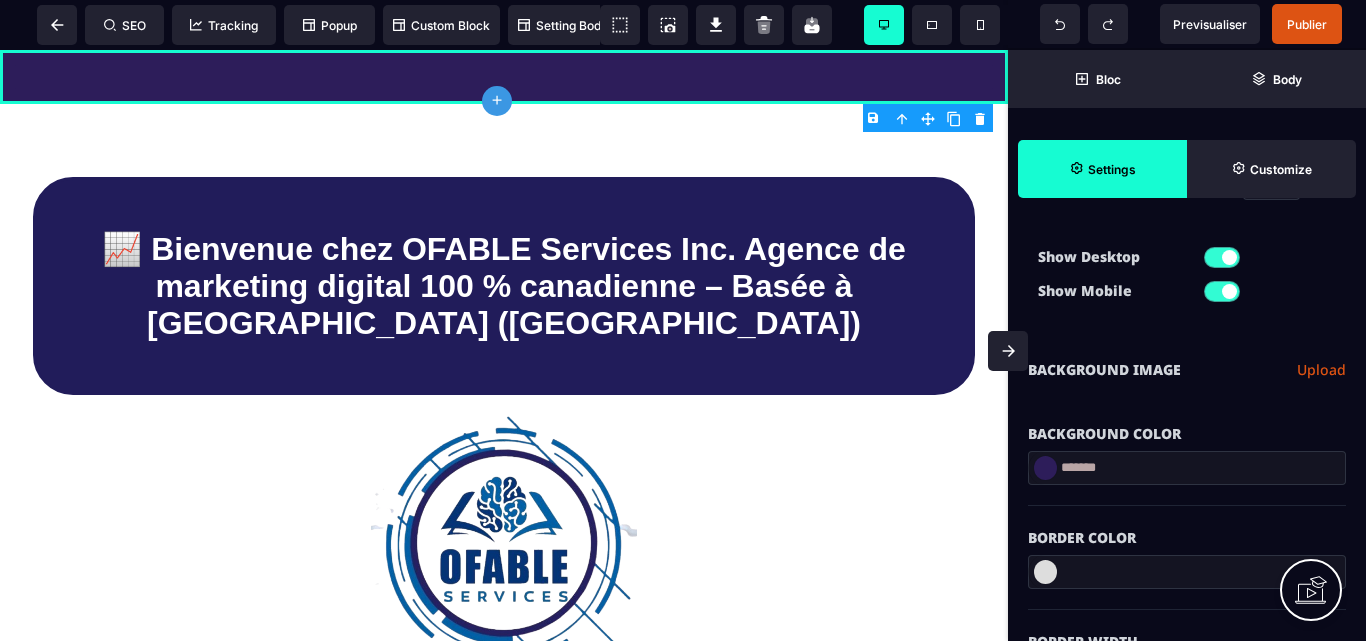 click at bounding box center [1045, 468] 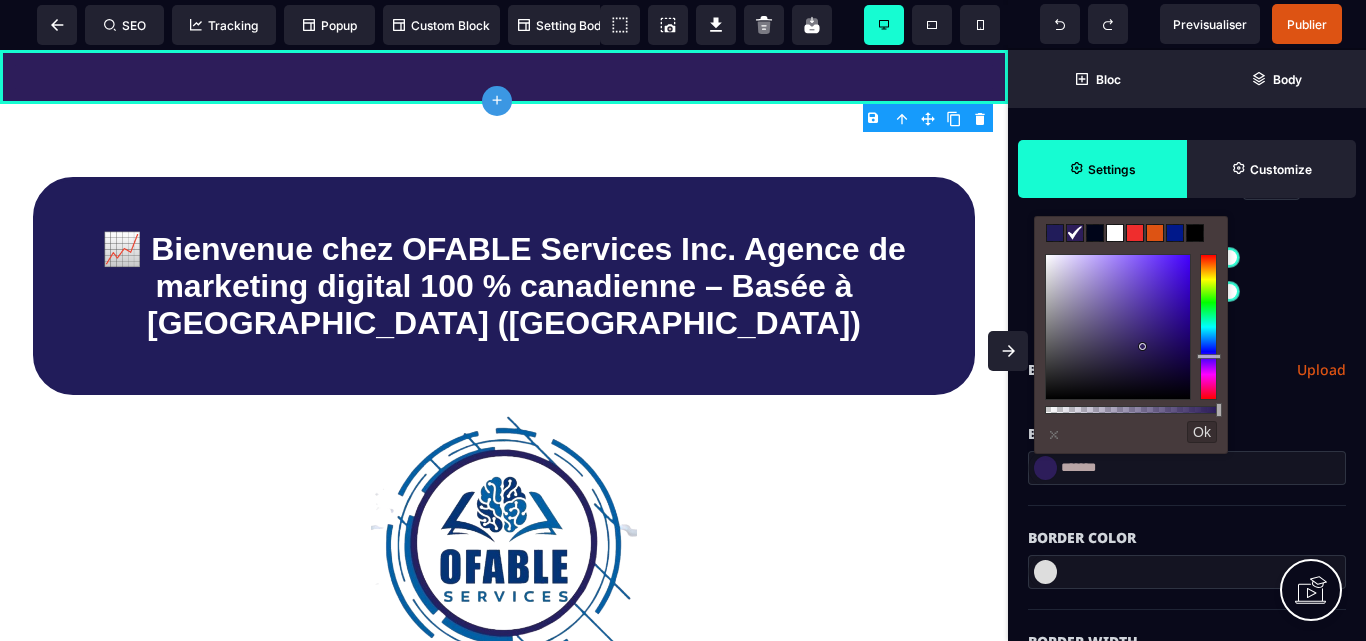 click at bounding box center [1095, 233] 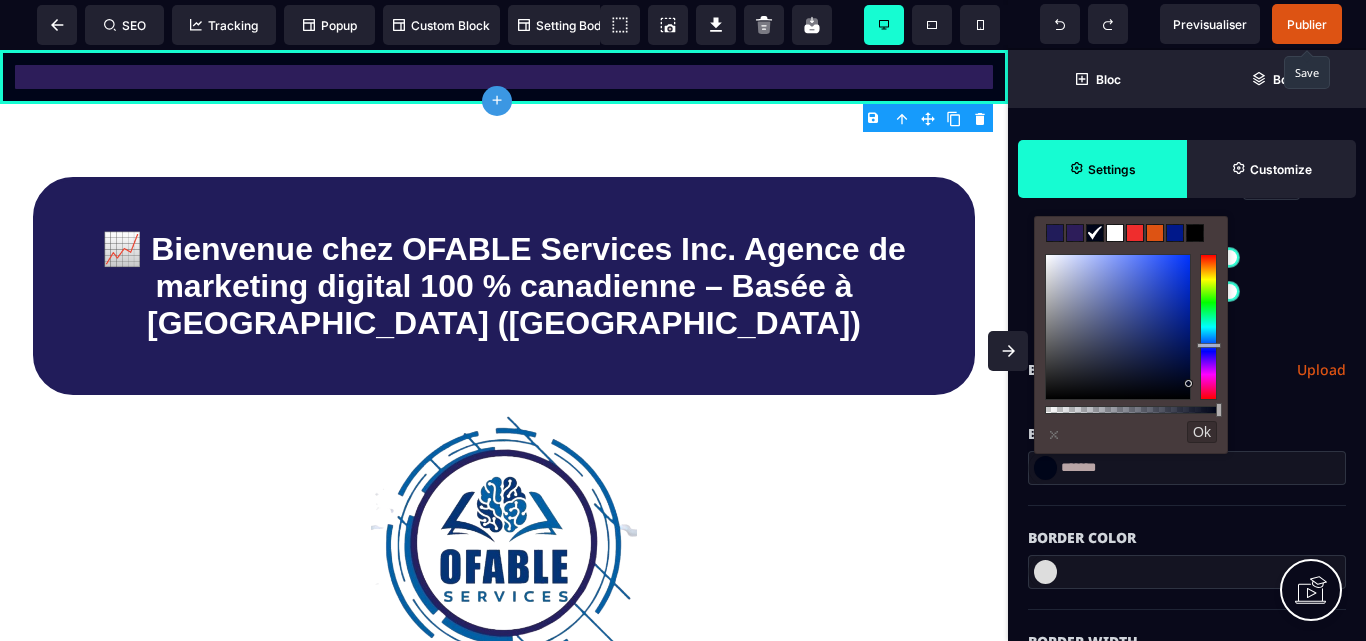 click on "Publier" at bounding box center (1307, 24) 